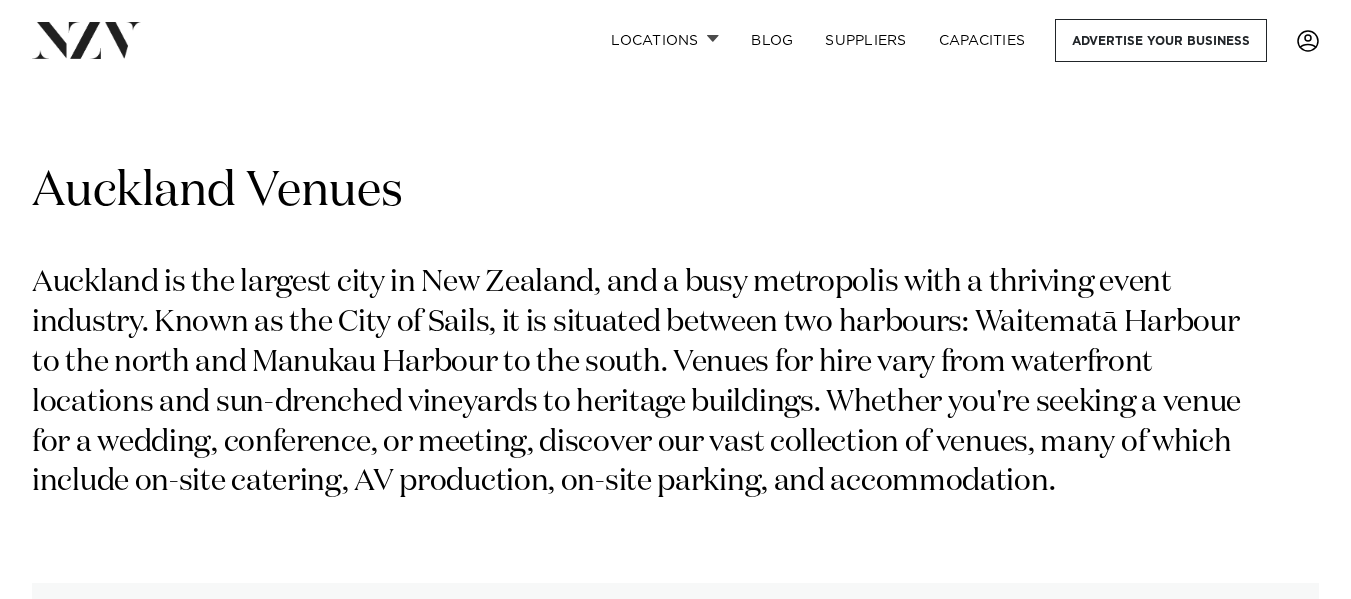 scroll, scrollTop: 0, scrollLeft: 0, axis: both 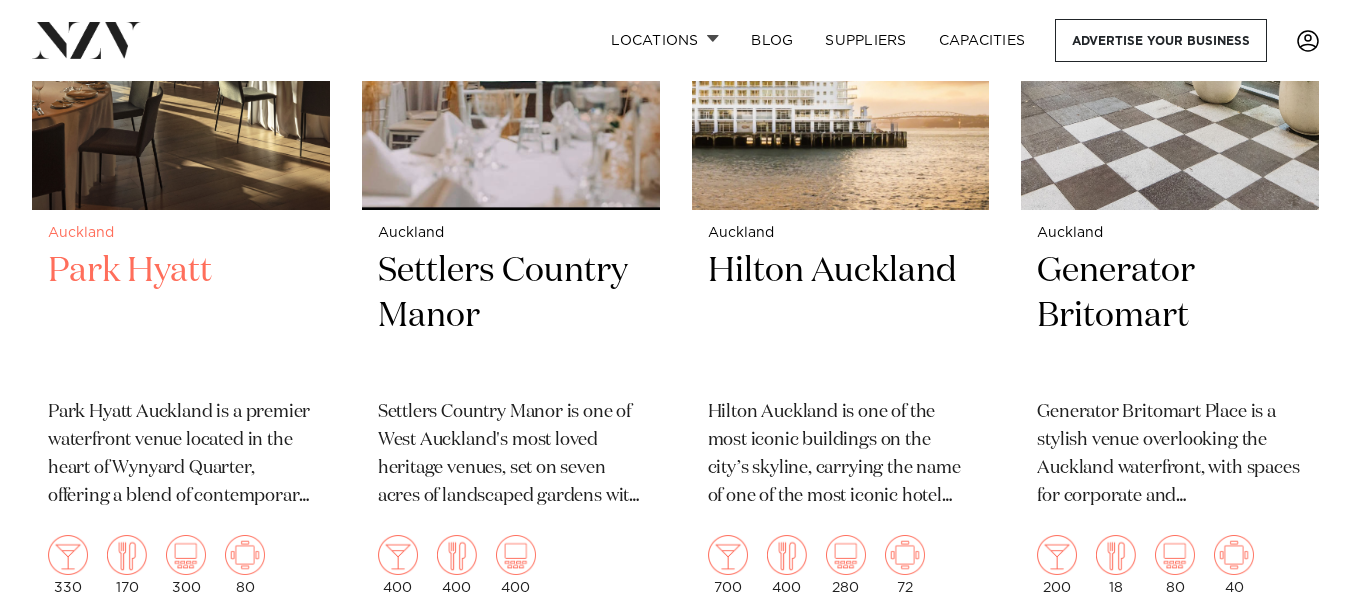 click on "Auckland" at bounding box center [181, 233] 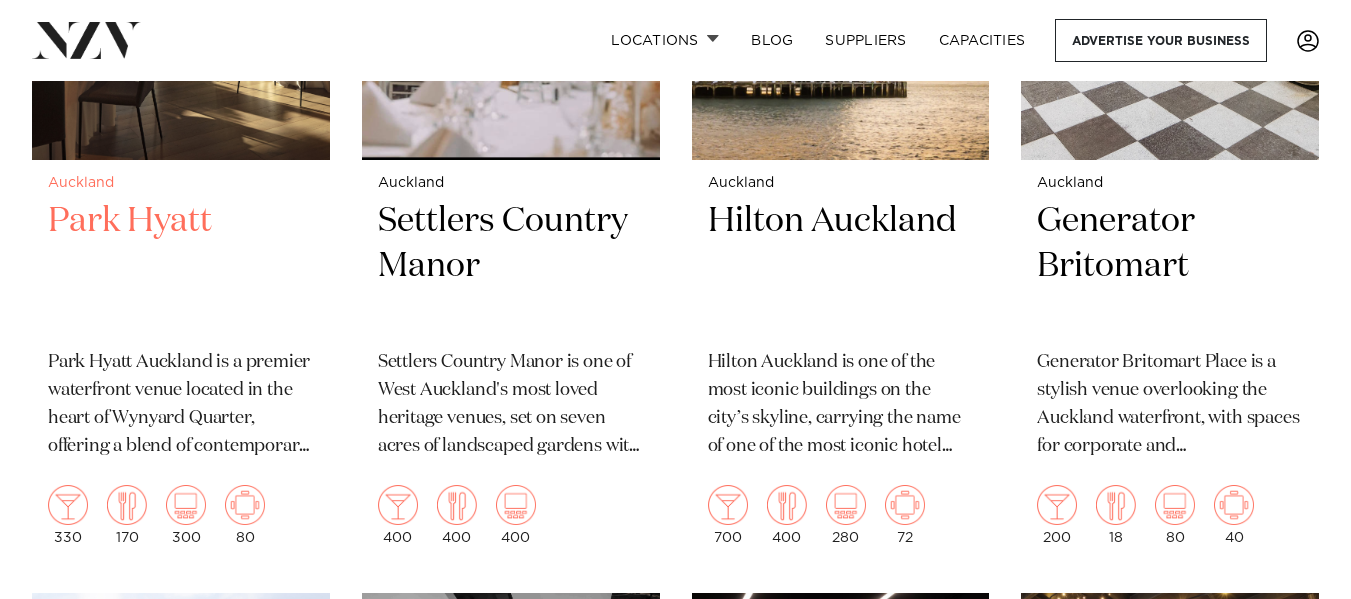 click on "Park Hyatt" at bounding box center [181, 266] 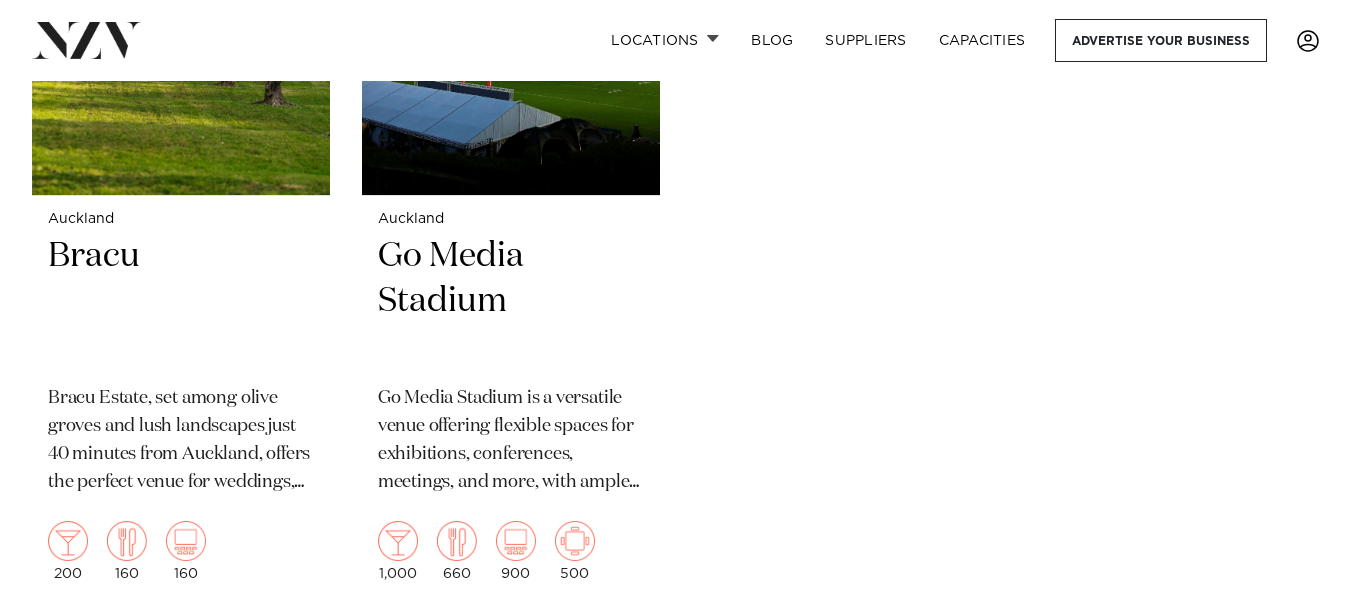 scroll, scrollTop: 11059, scrollLeft: 0, axis: vertical 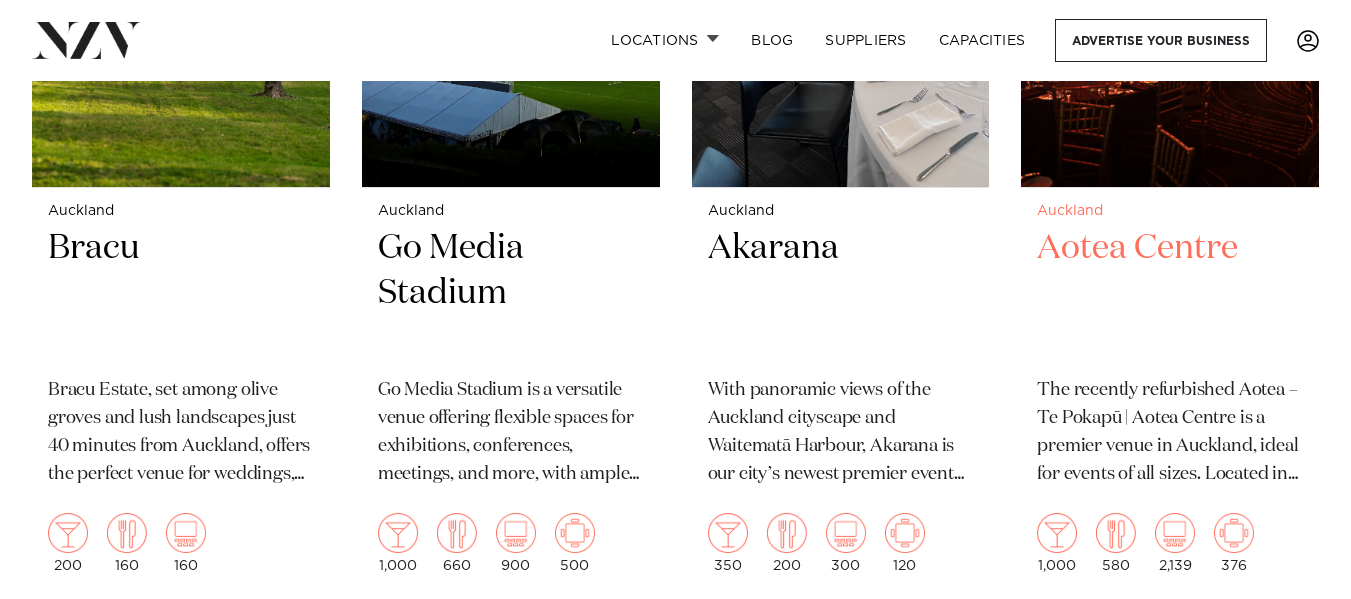 click on "Auckland
Aotea Centre
The recently refurbished Aotea – Te Pokapū | Aotea Centre is a premier venue in Auckland, ideal for events of all sizes. Located in the heart of the city, it’s the home of performing arts and a vibrant hub for conferences, trade shows, meetings, gala dinners, and cocktail functions.
1,000
580
2,139
376" at bounding box center [1170, 388] 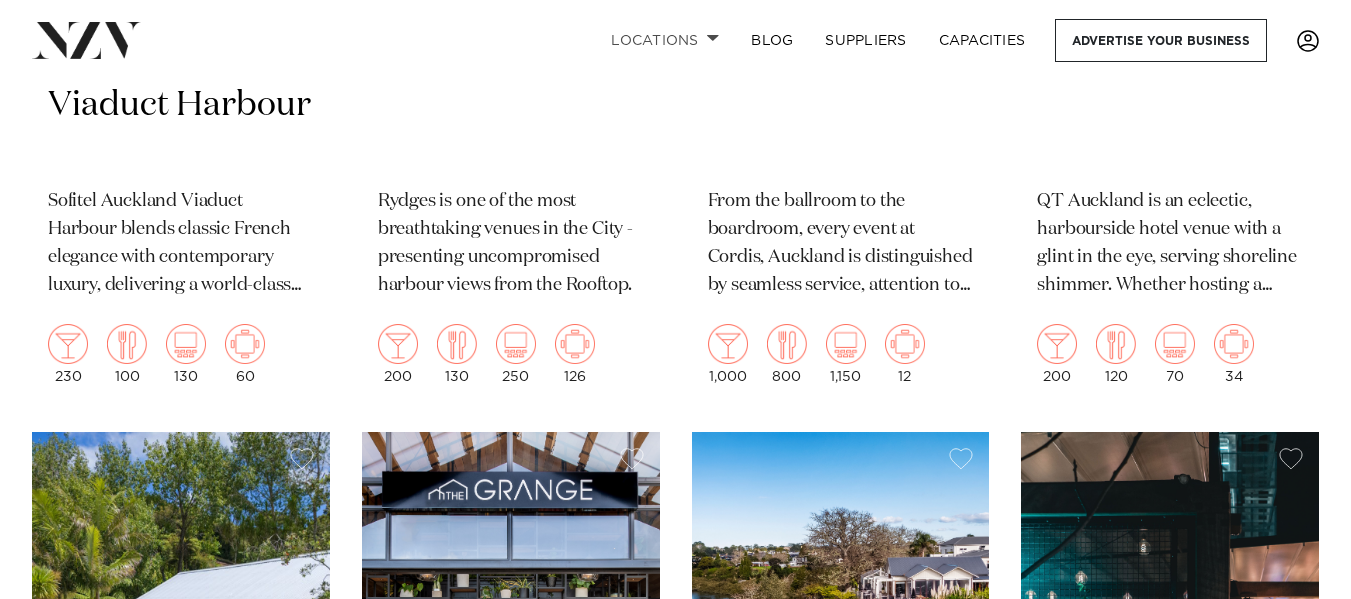 scroll, scrollTop: 1255, scrollLeft: 0, axis: vertical 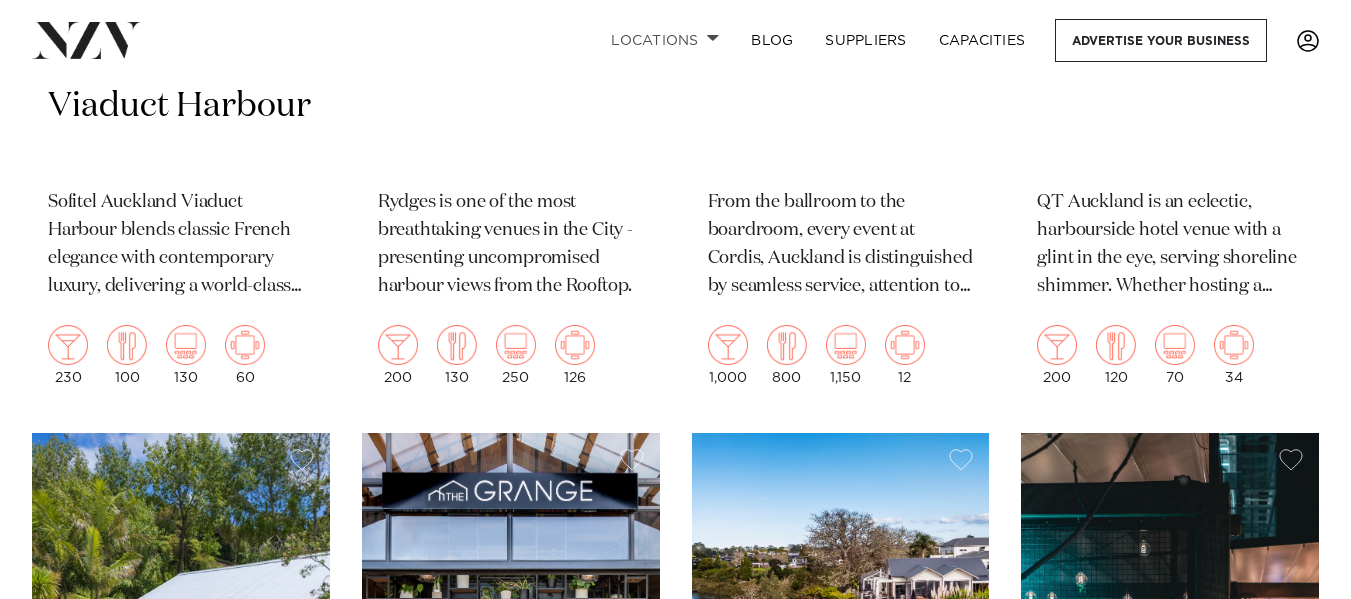click on "Locations" at bounding box center [665, 40] 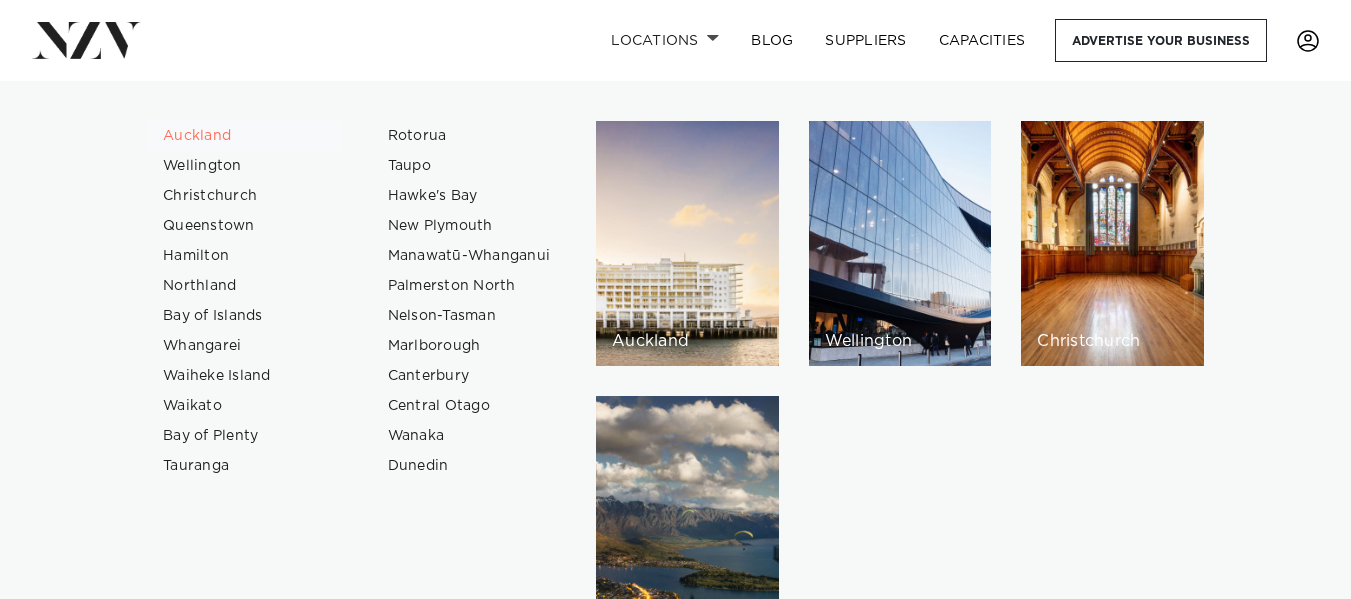 click on "Auckland" at bounding box center (244, 136) 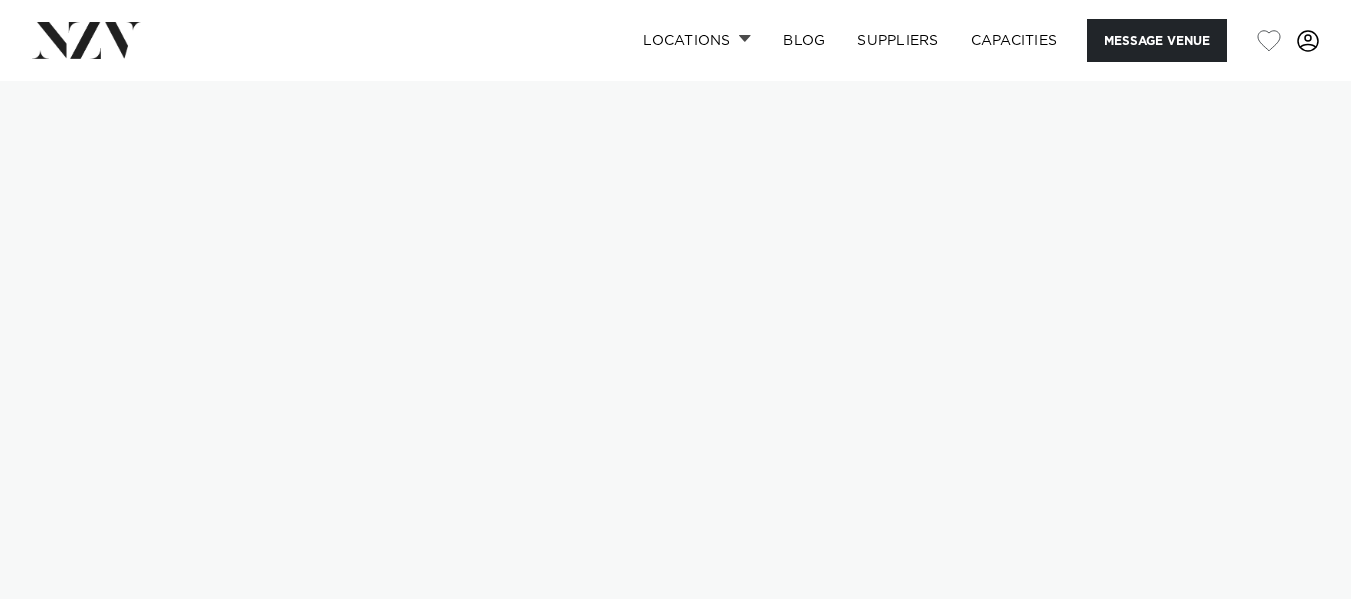 scroll, scrollTop: 0, scrollLeft: 0, axis: both 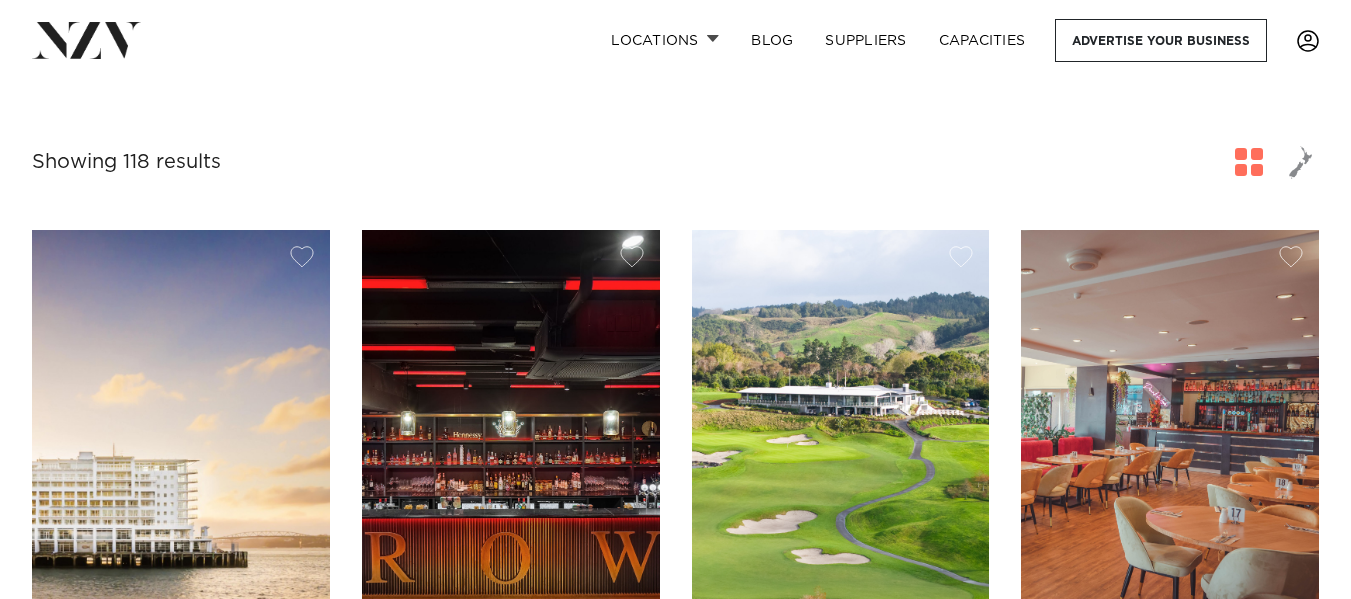 click at bounding box center [1301, 162] 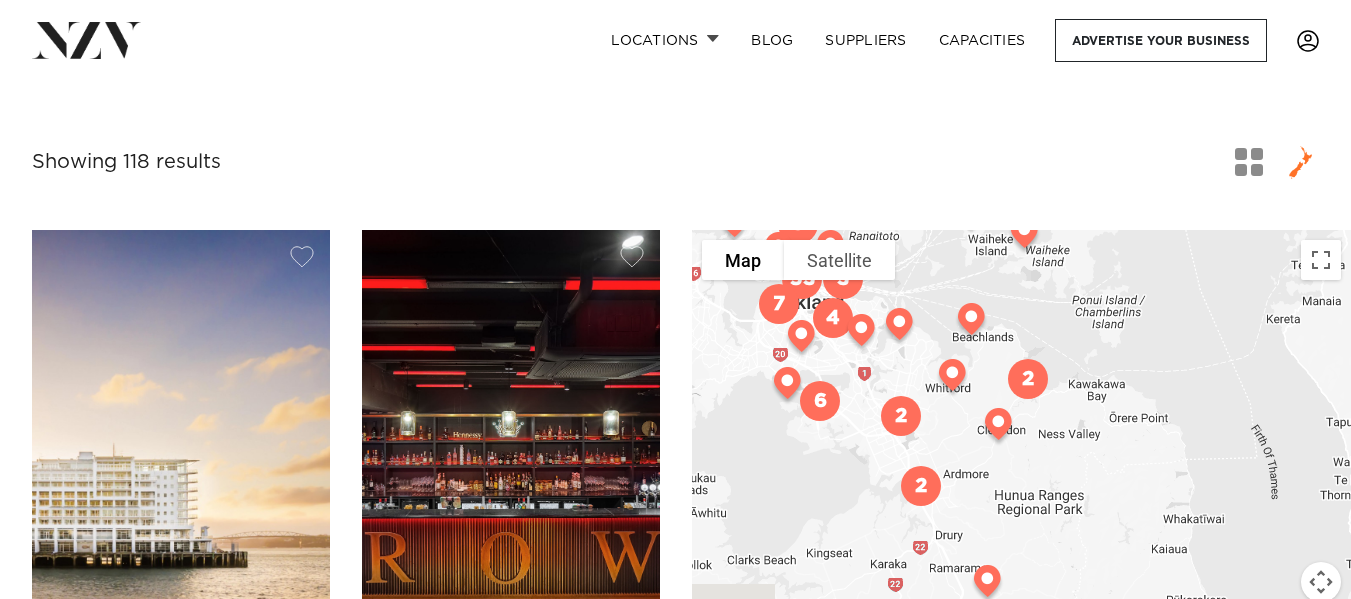click at bounding box center (833, 318) 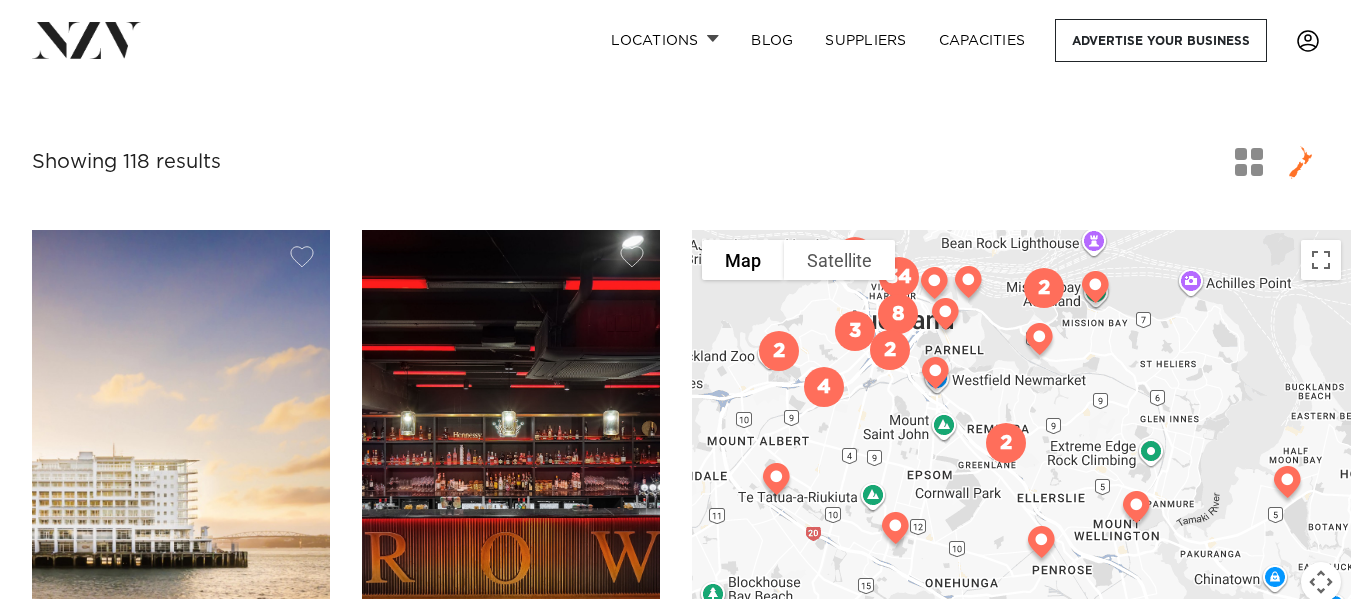 click at bounding box center (1136, 511) 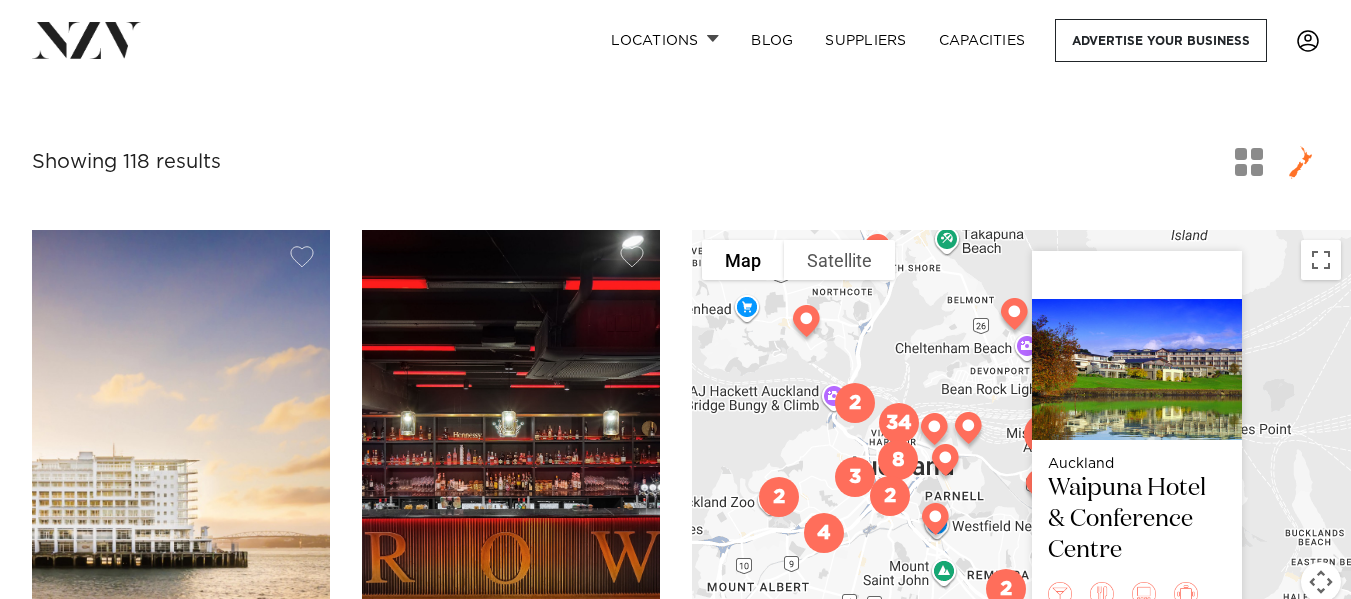 click on "Auckland
Waipuna Hotel & Conference Centre" at bounding box center (1021, 463) 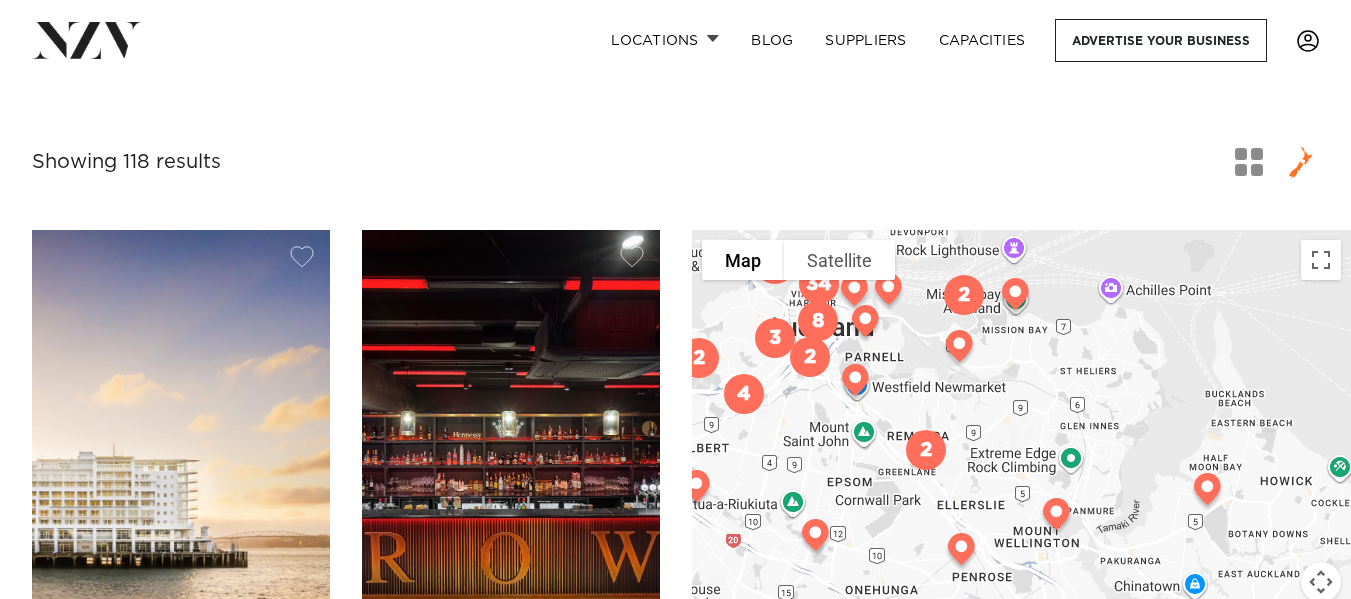 drag, startPoint x: 1112, startPoint y: 530, endPoint x: 1032, endPoint y: 387, distance: 163.85664 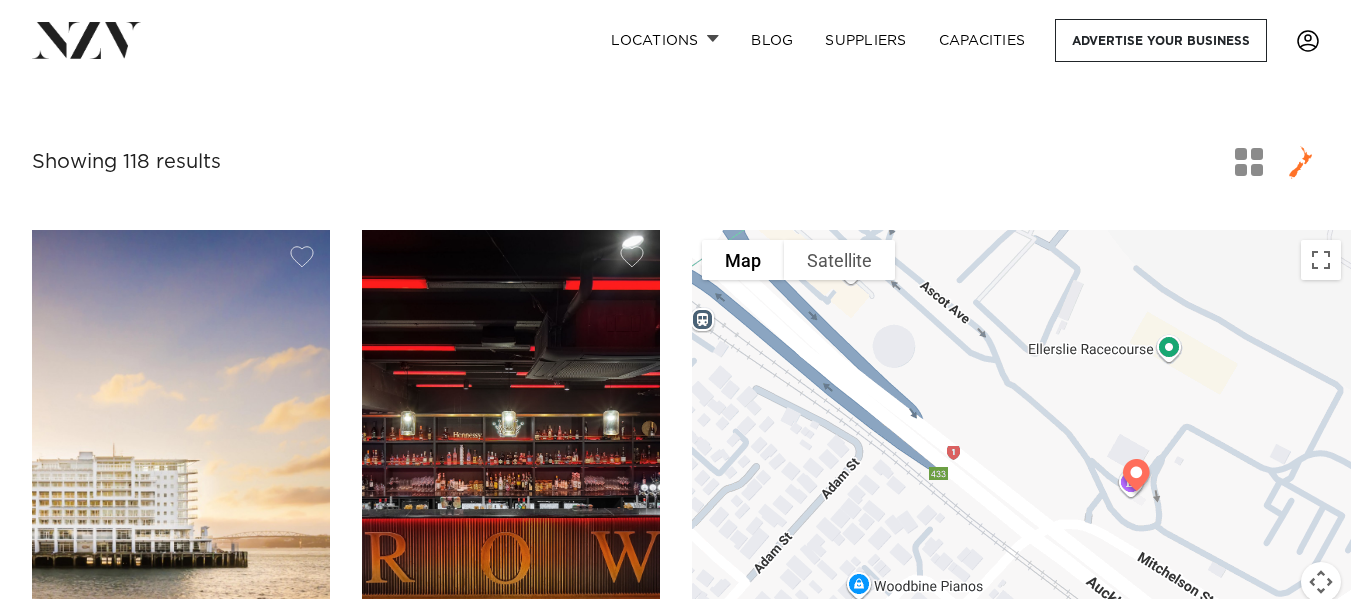 click at bounding box center (1136, 479) 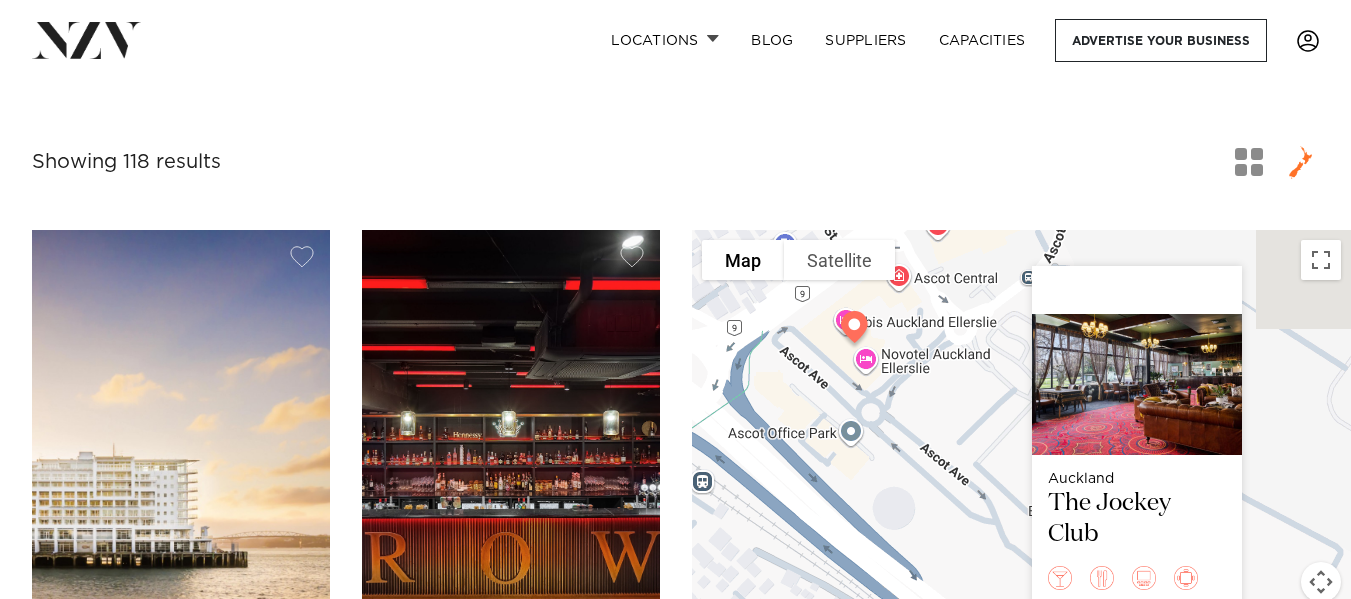 click on "Auckland
The Jockey Club" at bounding box center (1021, 463) 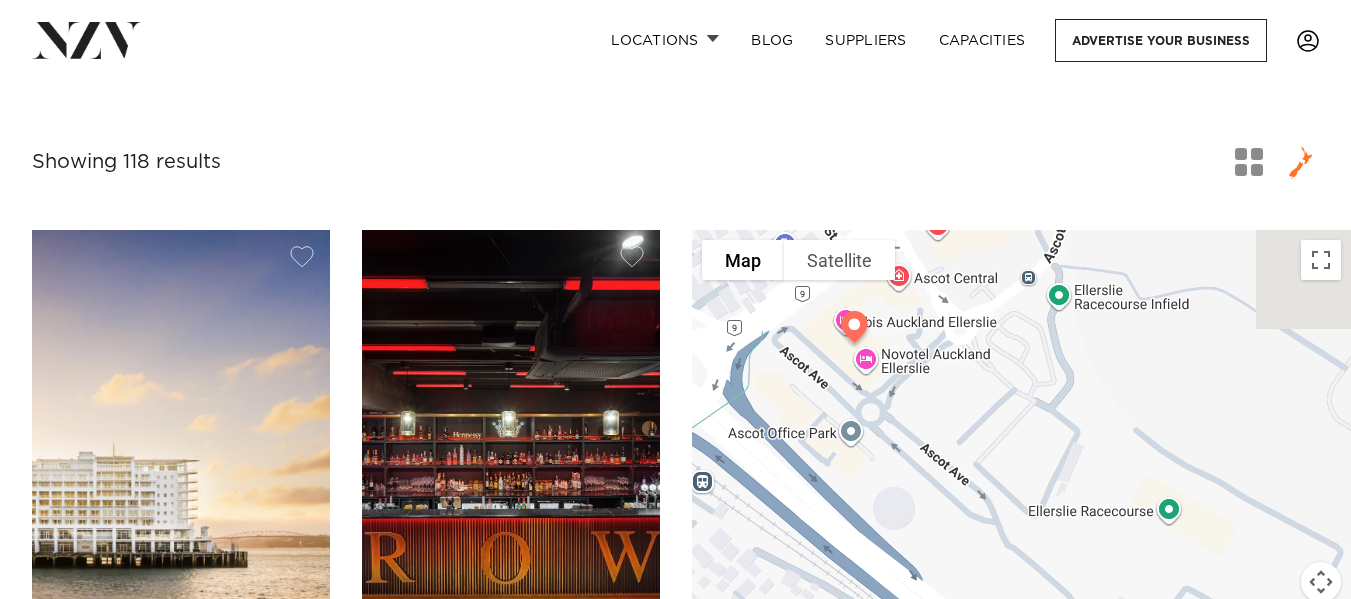 click at bounding box center (854, 331) 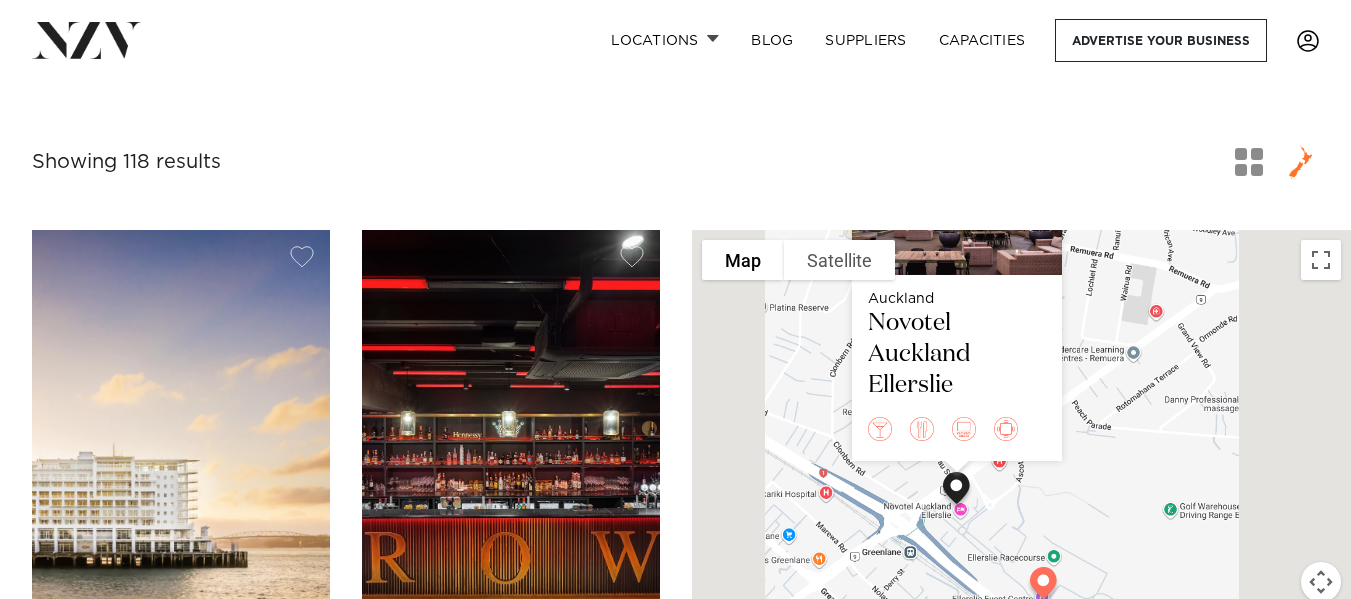 click on "Auckland
Novotel Auckland Ellerslie" at bounding box center (1021, 463) 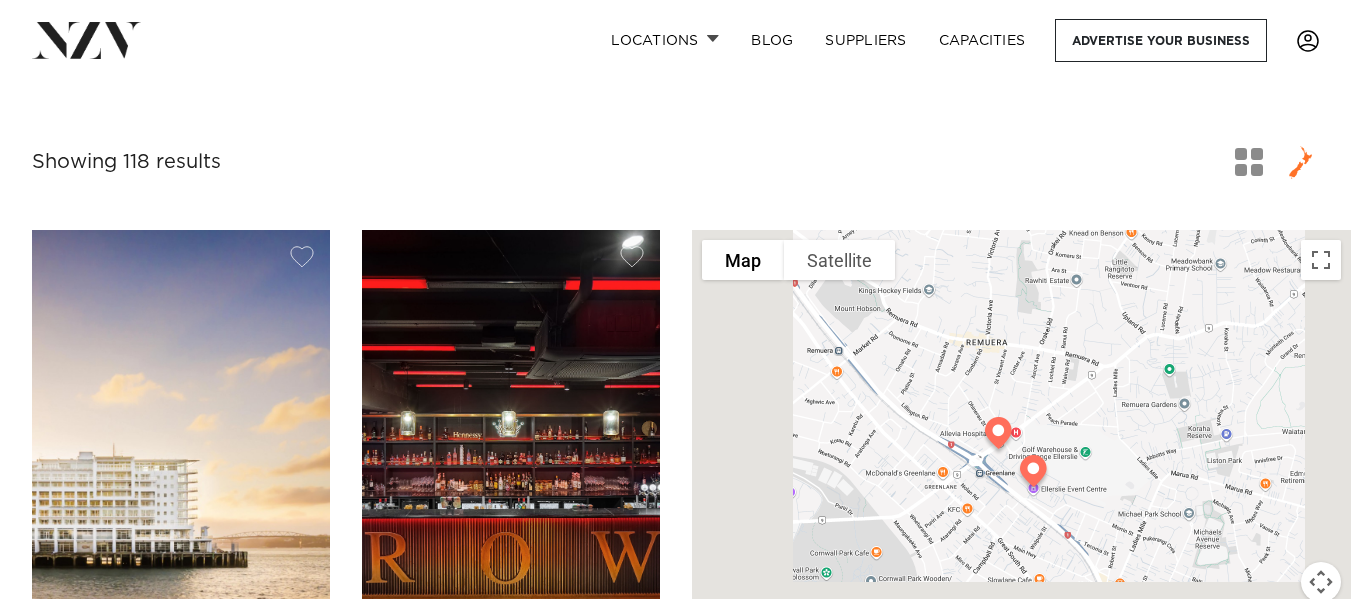 click on "Grid
Map
Auckland Venues
Auckland is the largest city in New Zealand, and a busy metropolis with a thriving event industry. Known as the City of Sails, it is situated between two harbours: Waitematā Harbour to the north and Manukau Harbour to the south. Venues for hire vary from waterfront locations and sun-drenched vineyards to heritage buildings. Whether you're seeking a venue for a wedding, conference, or meeting, discover our vast collection of venues, many of which include on-site catering, AV production, on-site parking, and accommodation.
Filter 1
Filters
Search Type
Venue
Supplier
See more" at bounding box center [675, 10371] 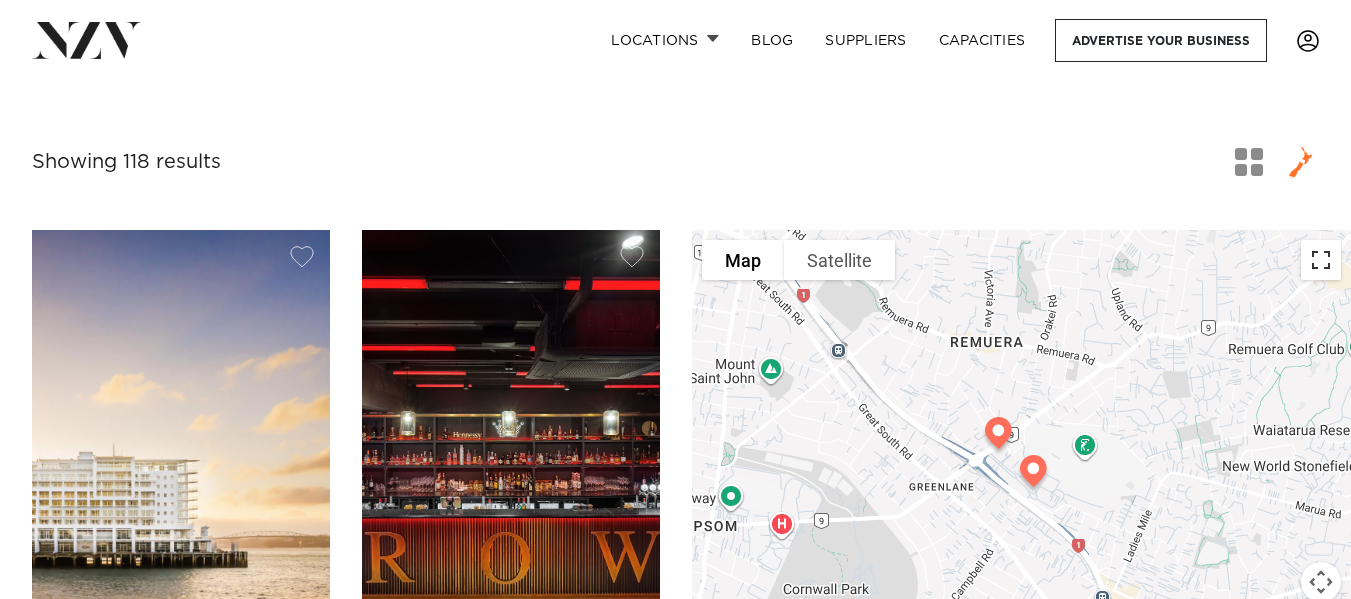 click at bounding box center (1321, 260) 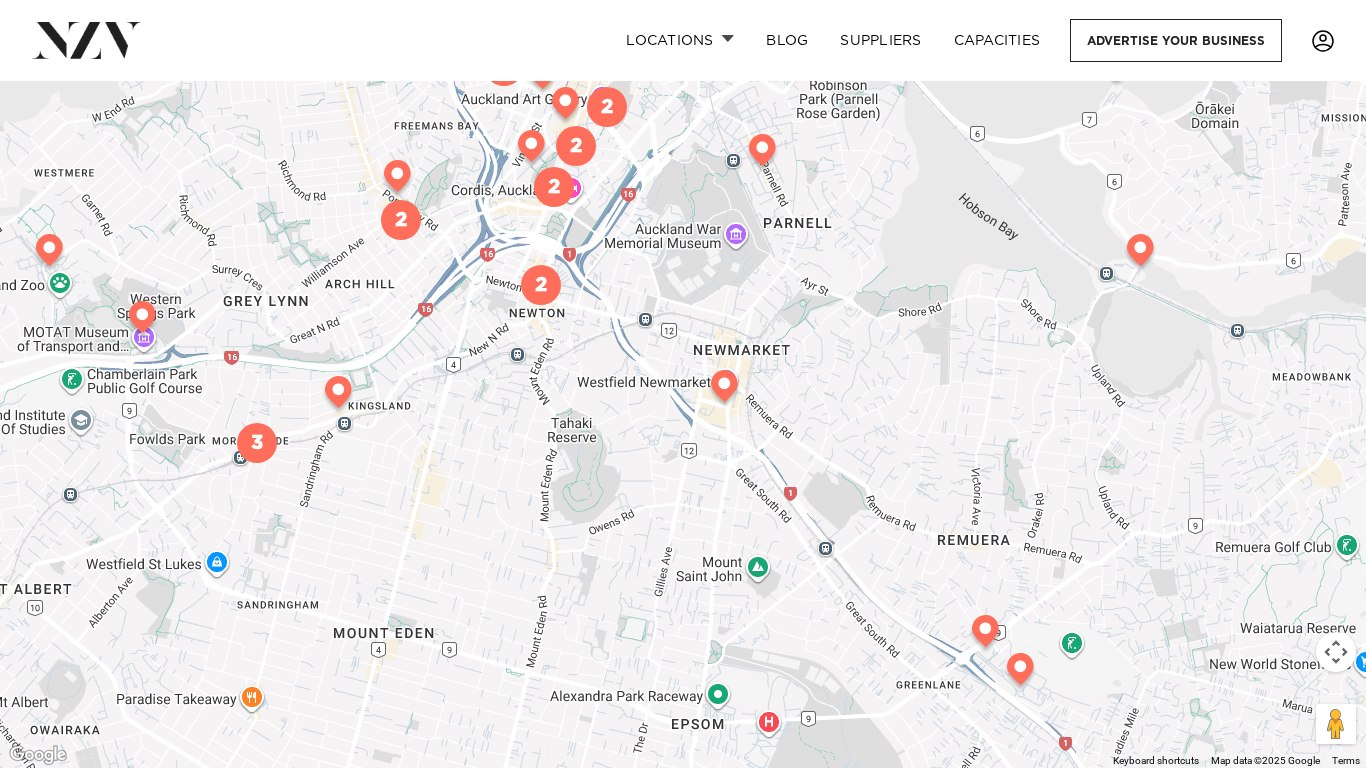 click at bounding box center (724, 390) 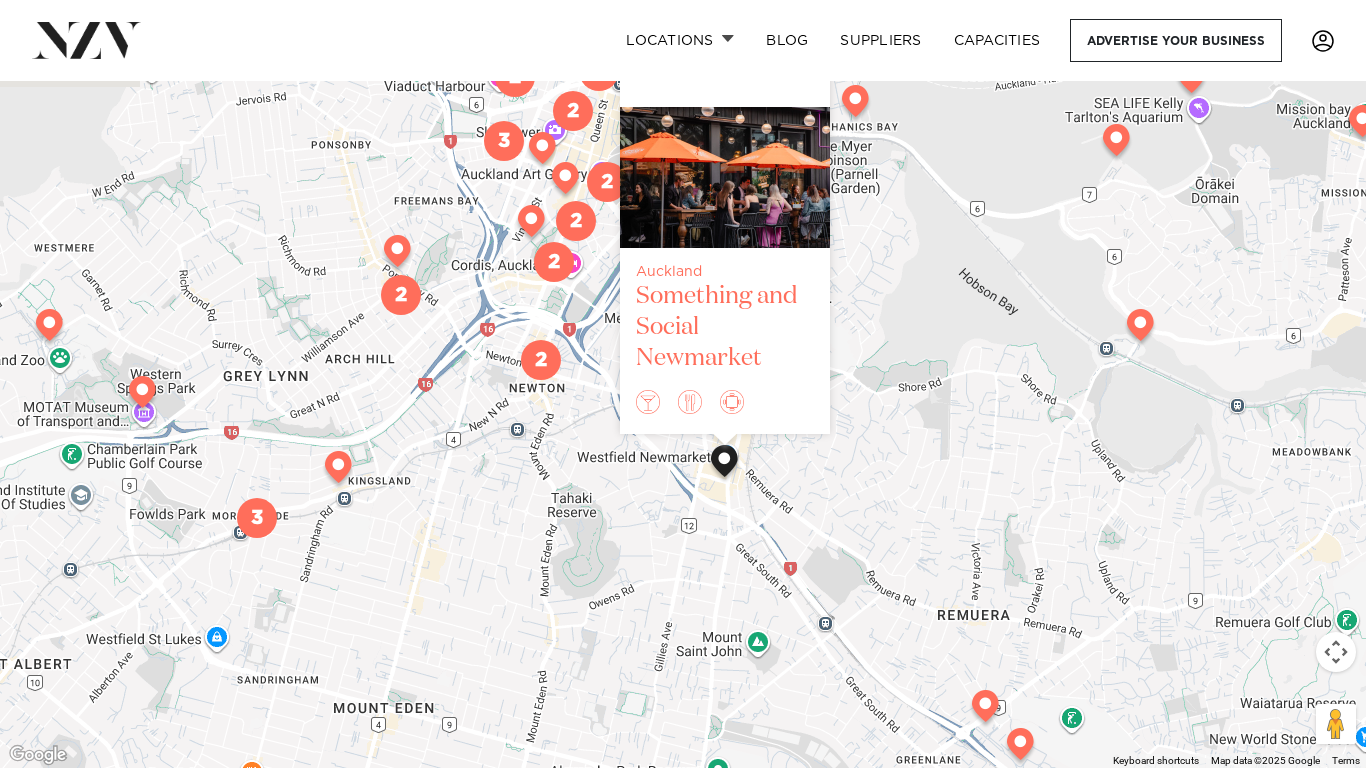 click at bounding box center (690, 402) 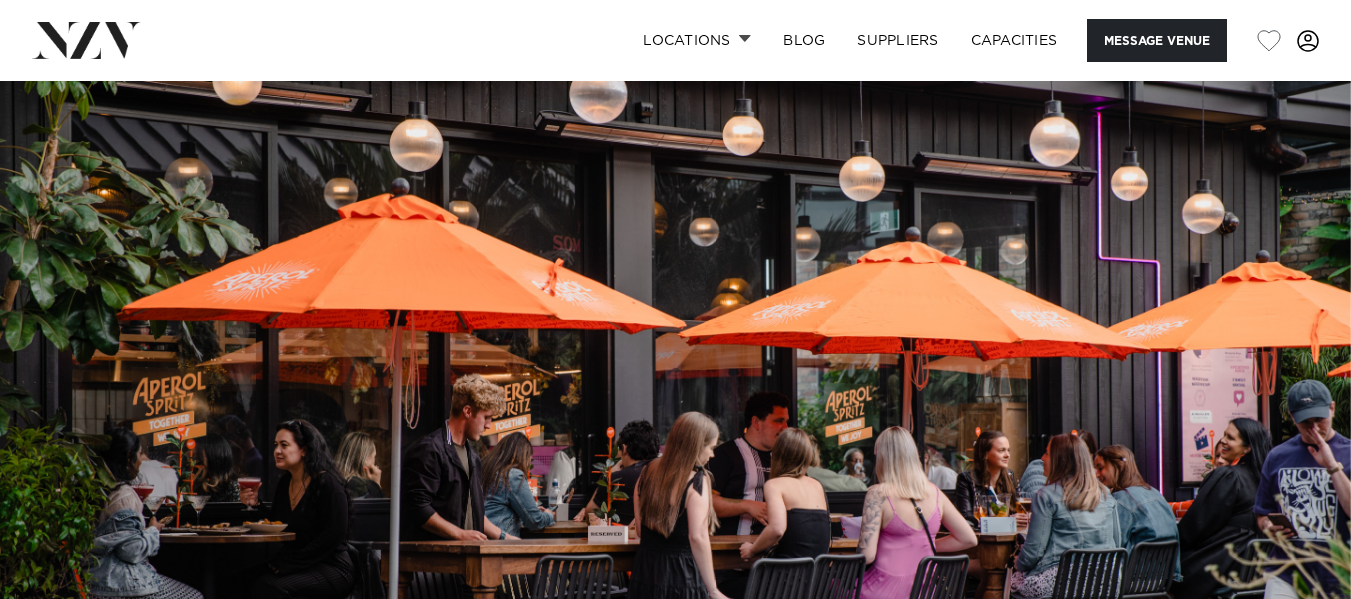scroll, scrollTop: 0, scrollLeft: 0, axis: both 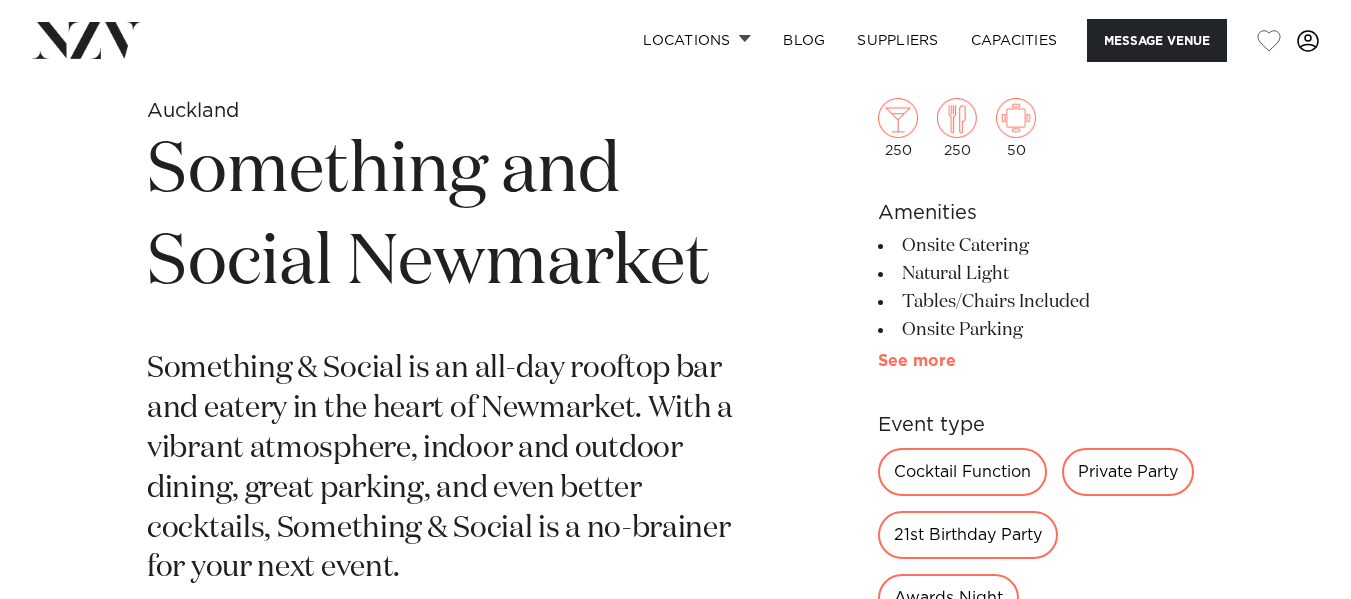 click on "See more" at bounding box center (956, 361) 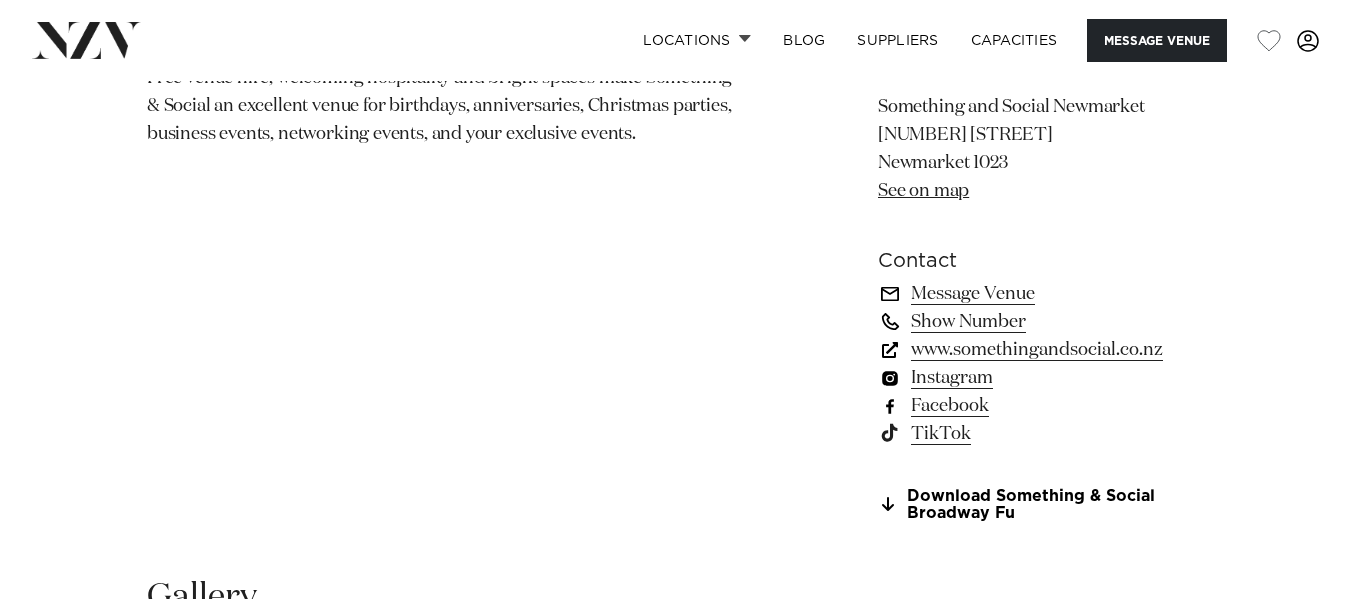 scroll, scrollTop: 1513, scrollLeft: 0, axis: vertical 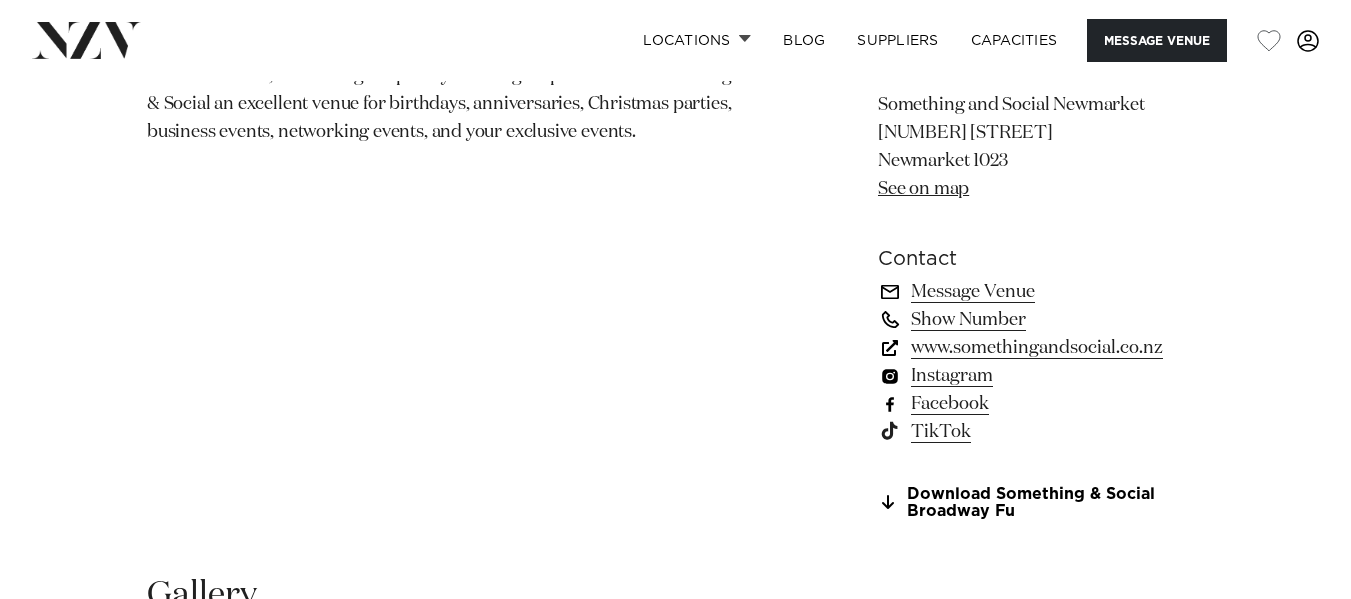 click on "www.somethingandsocial.co.nz" at bounding box center (1041, 348) 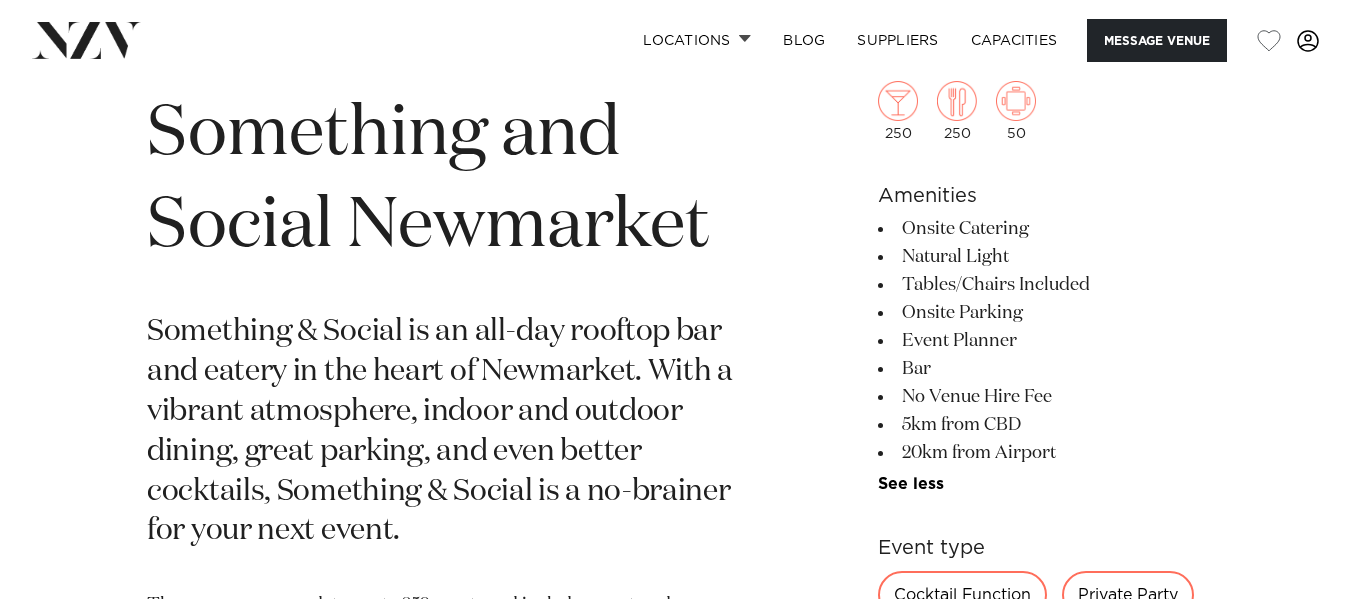 scroll, scrollTop: 734, scrollLeft: 0, axis: vertical 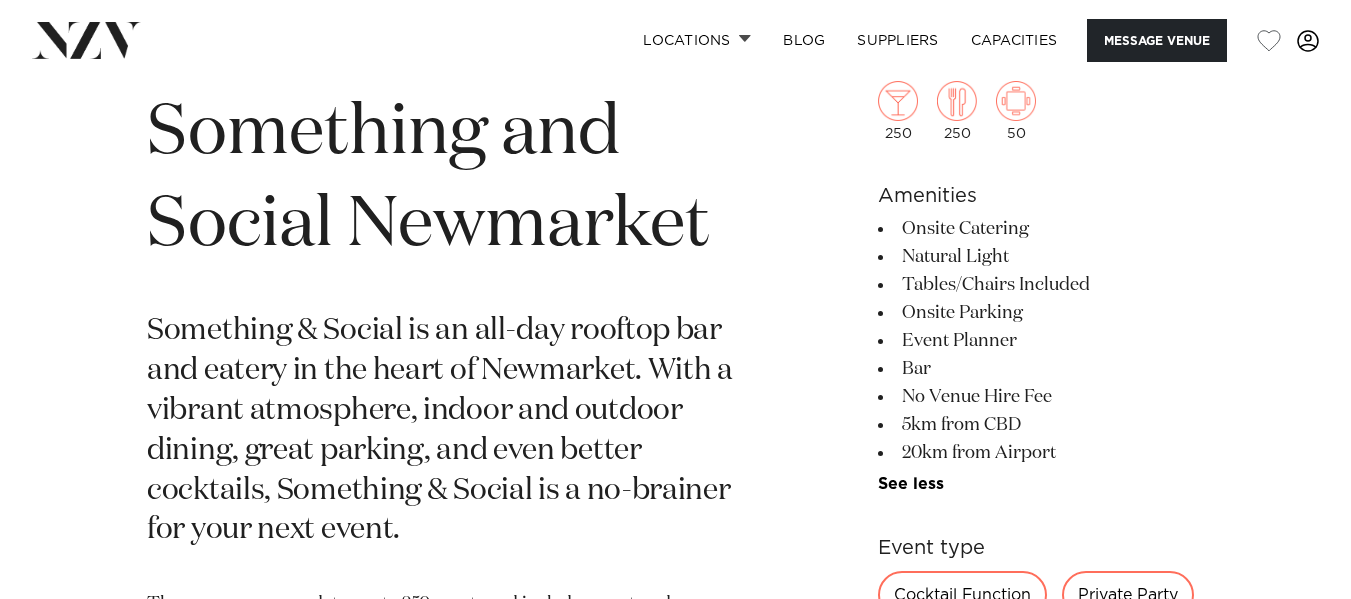 click on "Auckland
Something and Social Newmarket
Something & Social is an all-day rooftop bar and eatery in the heart of Newmarket. With a vibrant atmosphere, indoor and outdoor dining, great parking, and even better cocktails, Something & Social is a no-brainer for your next event.
The venue accommodates up to 250 guests and includes courtyard, restaurant, and bar areas. The thoughtfully crafted food and beverage packages have something to quench every thirst and satisfy every taste bud!
Conveniently located on the rooftop in the outdoor dining precinct of the bustling Westfield Newmarket, Something & Social is easily accessible via transport links and offers plentiful parking.
Free venue hire, welcoming hospitality and bright spaces make Something & Social an excellent venue for birthdays, anniversaries, Christmas parties, business events, networking events, and your exclusive events." at bounding box center (675, 691) 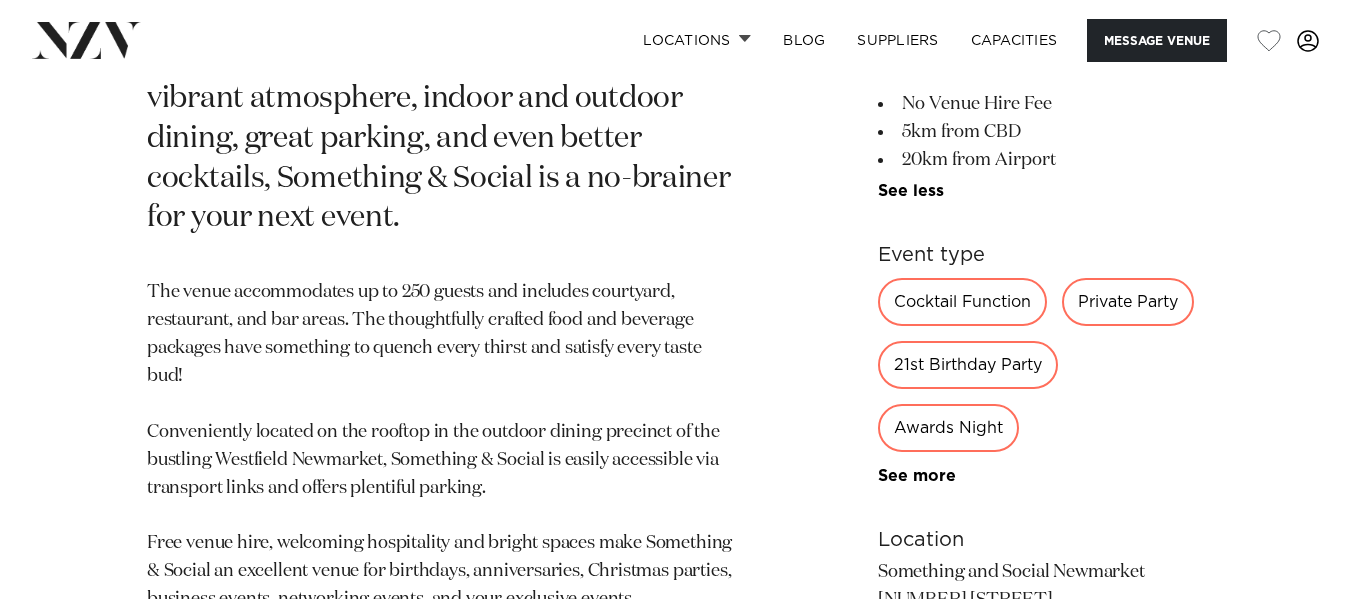 scroll, scrollTop: 1051, scrollLeft: 0, axis: vertical 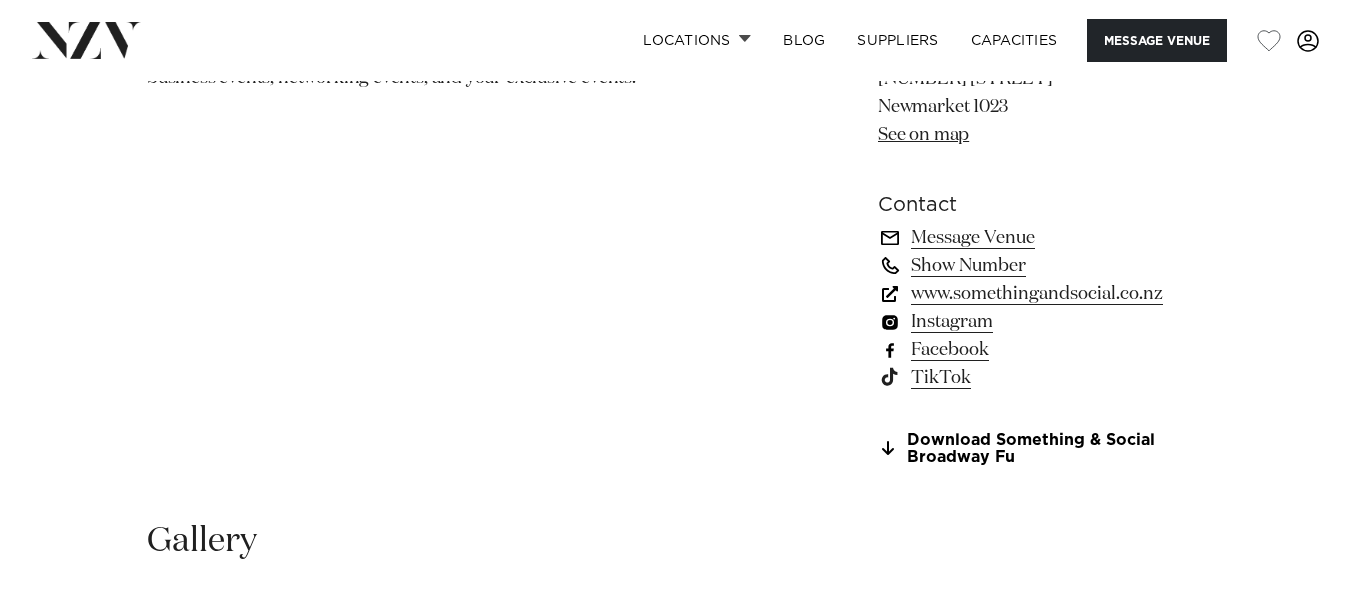 click on "Auckland
Something and Social Newmarket
Something & Social is an all-day rooftop bar and eatery in the heart of Newmarket. With a vibrant atmosphere, indoor and outdoor dining, great parking, and even better cocktails, Something & Social is a no-brainer for your next event.
The venue accommodates up to 250 guests and includes courtyard, restaurant, and bar areas. The thoughtfully crafted food and beverage packages have something to quench every thirst and satisfy every taste bud!
Conveniently located on the rooftop in the outdoor dining precinct of the bustling Westfield Newmarket, Something & Social is easily accessible via transport links and offers plentiful parking.
Free venue hire, welcoming hospitality and bright spaces make Something & Social an excellent venue for birthdays, anniversaries, Christmas parties, business events, networking events, and your exclusive events." at bounding box center (675, -142) 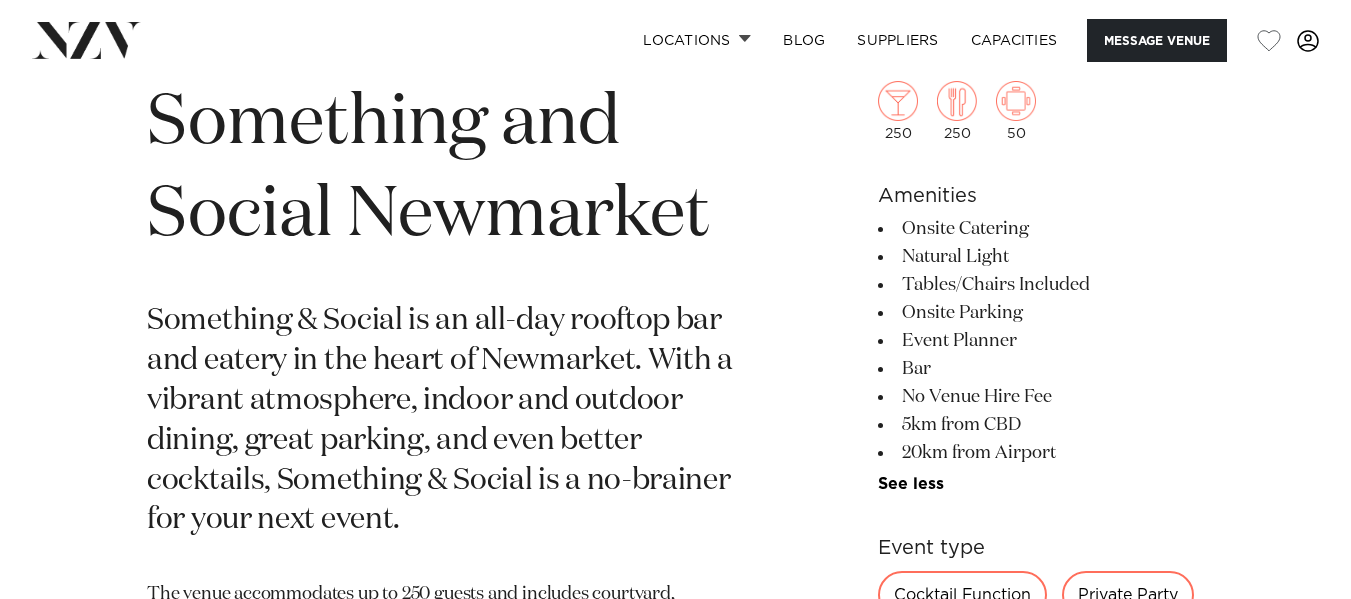 scroll, scrollTop: 742, scrollLeft: 0, axis: vertical 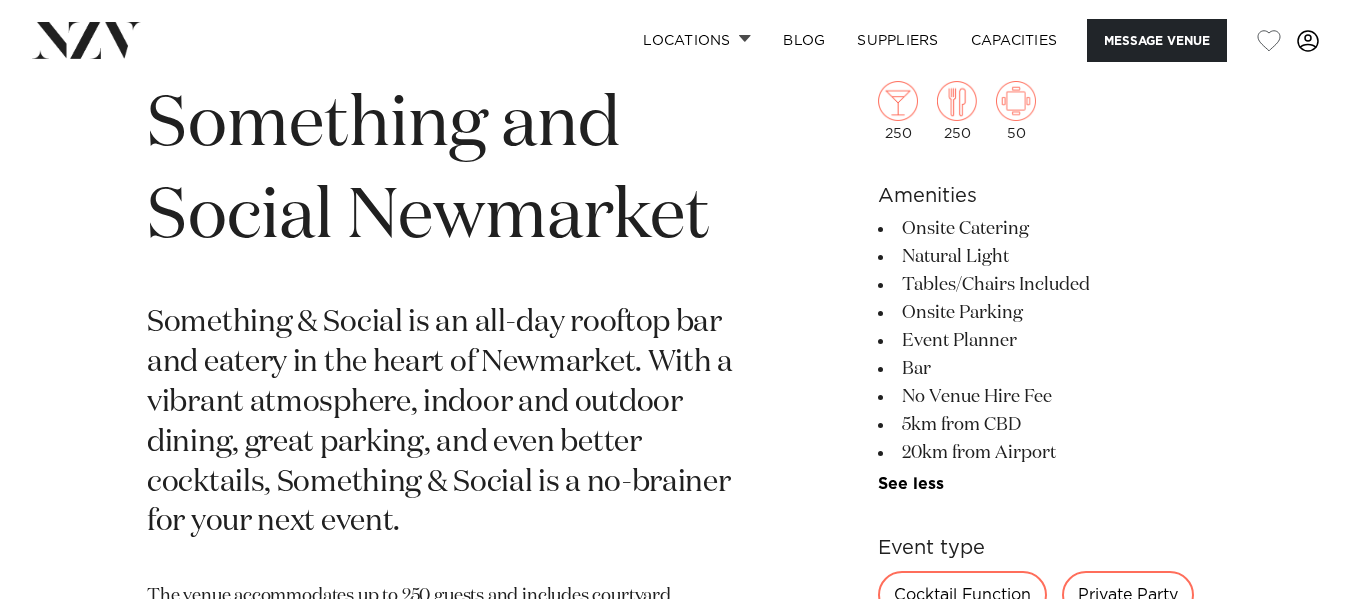 click on "Something and Social Newmarket" at bounding box center (441, 172) 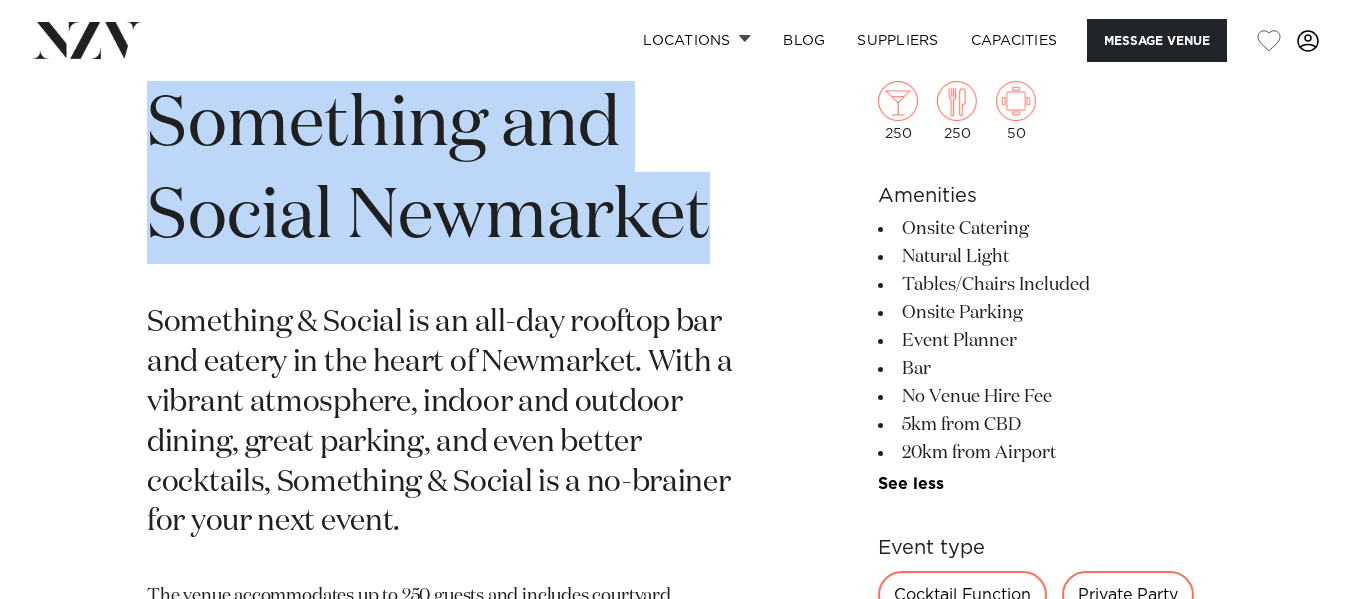drag, startPoint x: 751, startPoint y: 239, endPoint x: 135, endPoint y: 118, distance: 627.7715 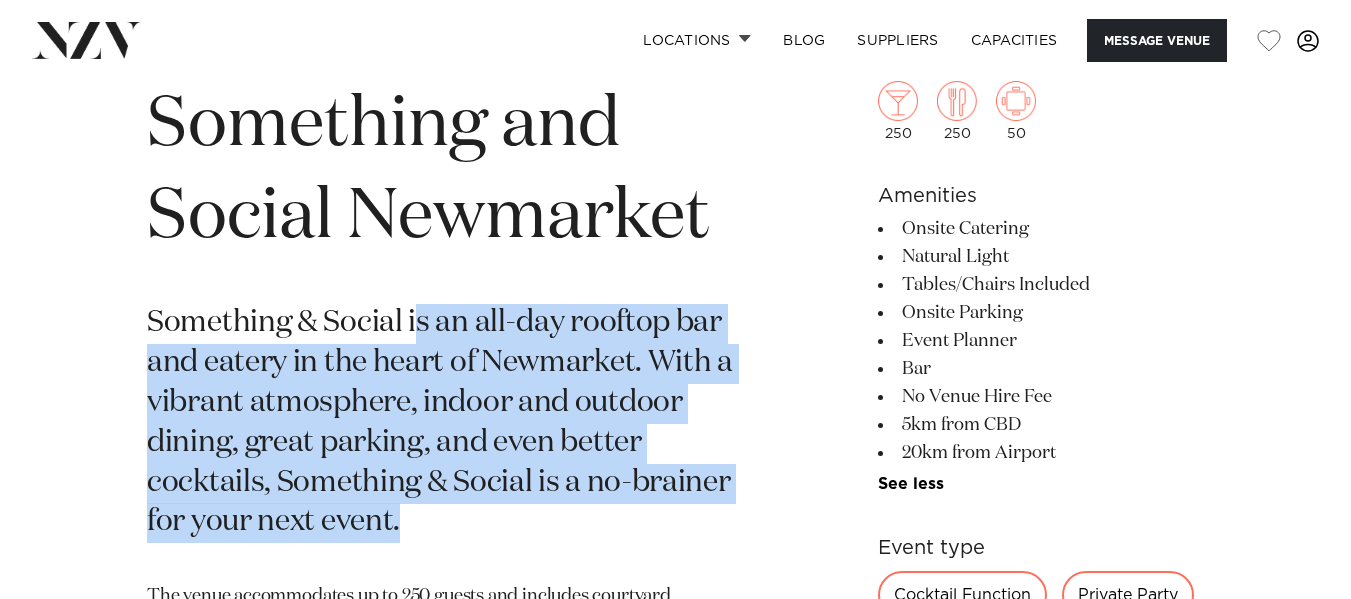 drag, startPoint x: 411, startPoint y: 319, endPoint x: 478, endPoint y: 527, distance: 218.5246 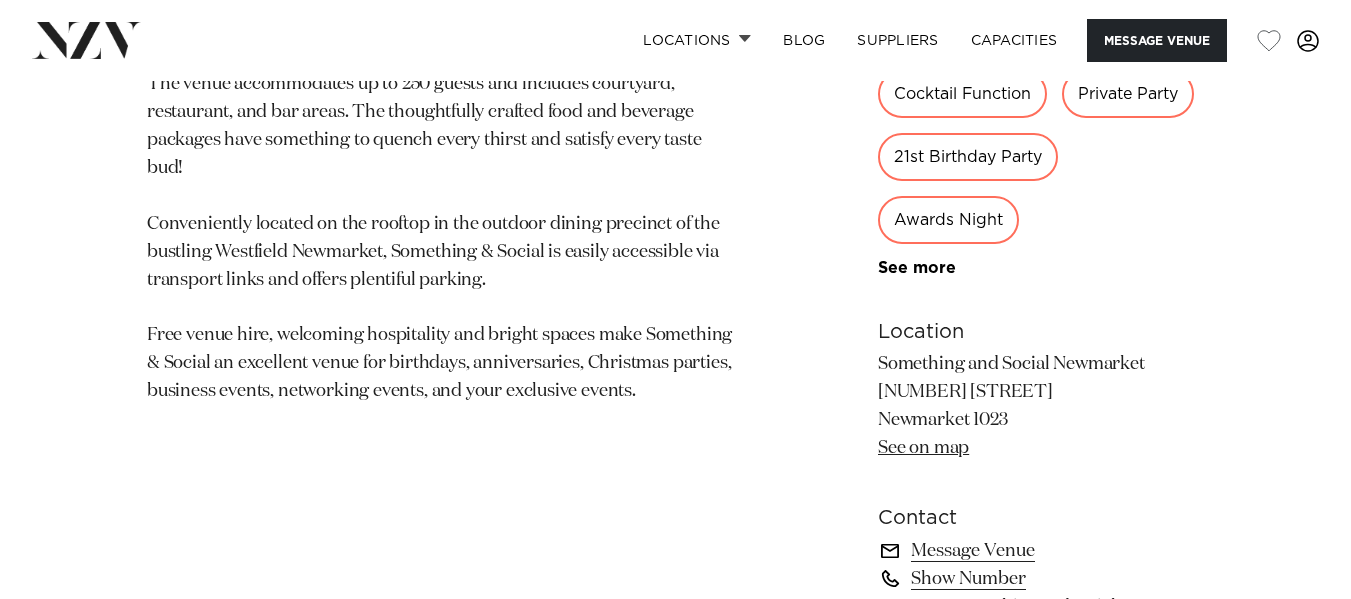 scroll, scrollTop: 1272, scrollLeft: 0, axis: vertical 